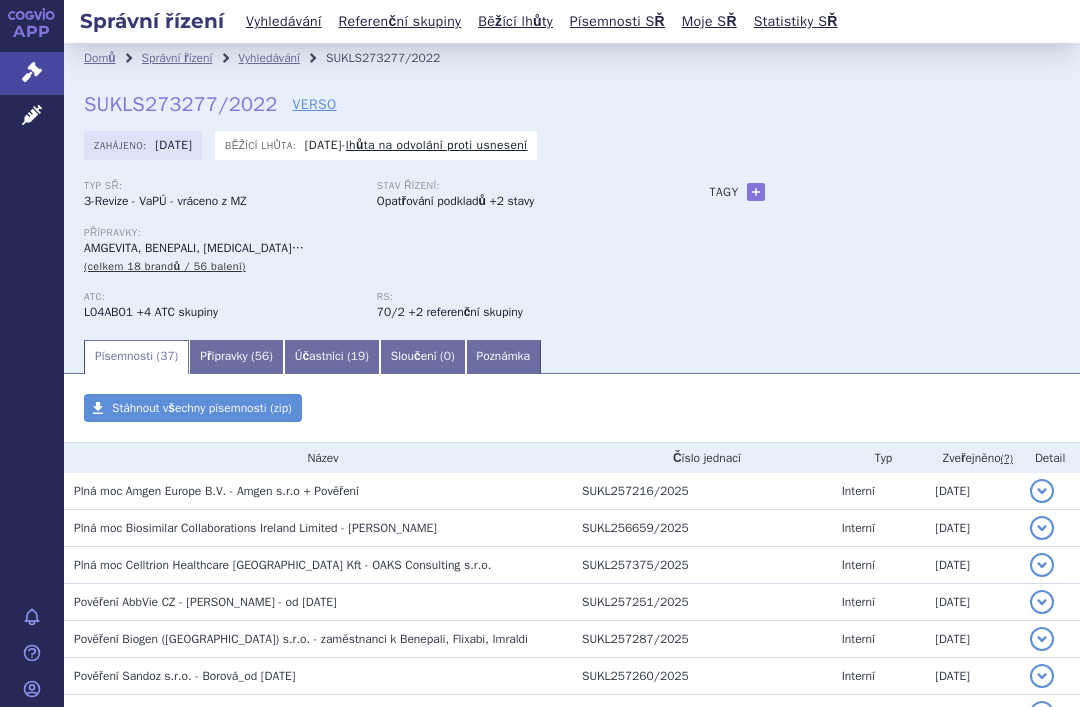 scroll, scrollTop: 0, scrollLeft: 0, axis: both 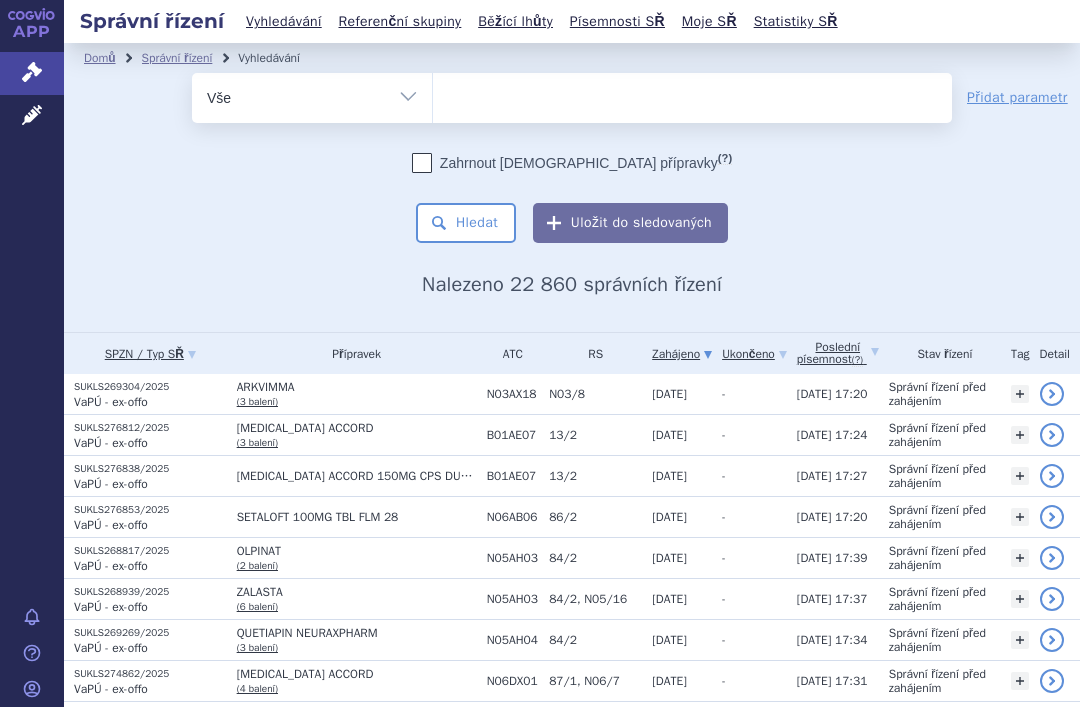 click at bounding box center [692, 94] 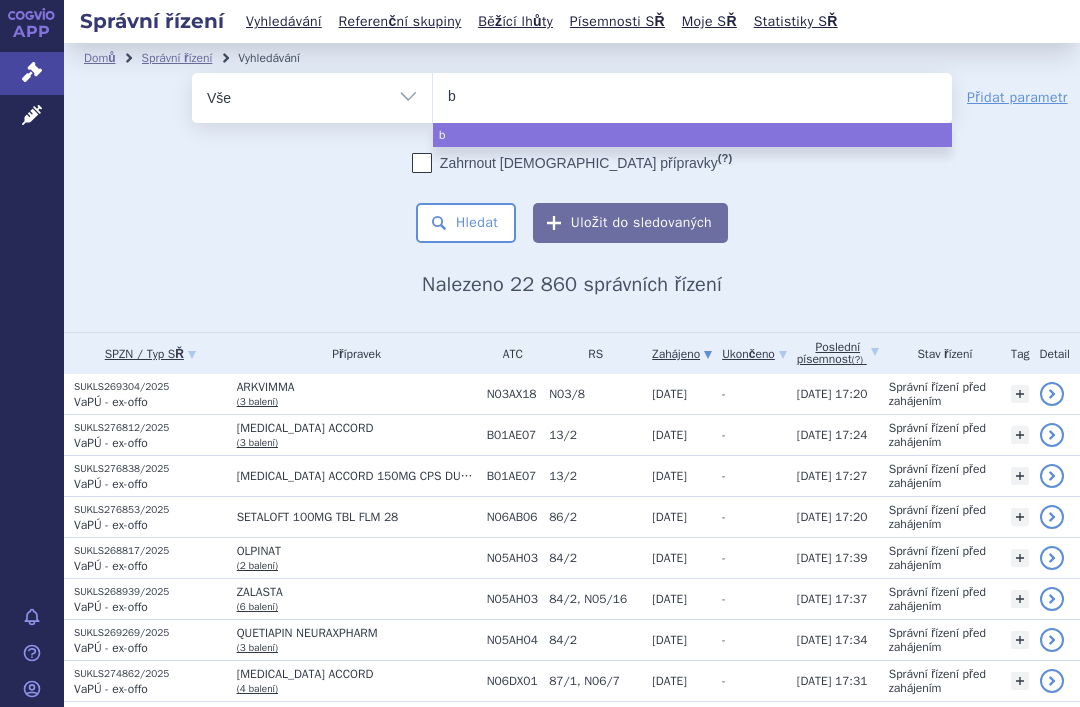 type on "bi" 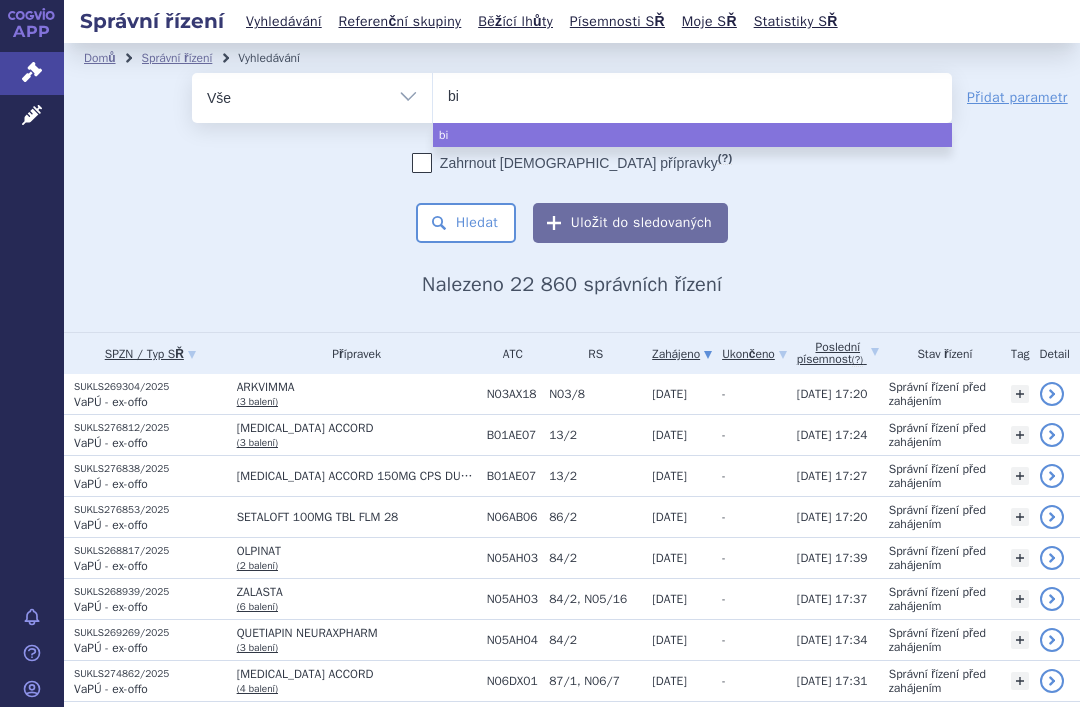 click on "bi" at bounding box center [692, 94] 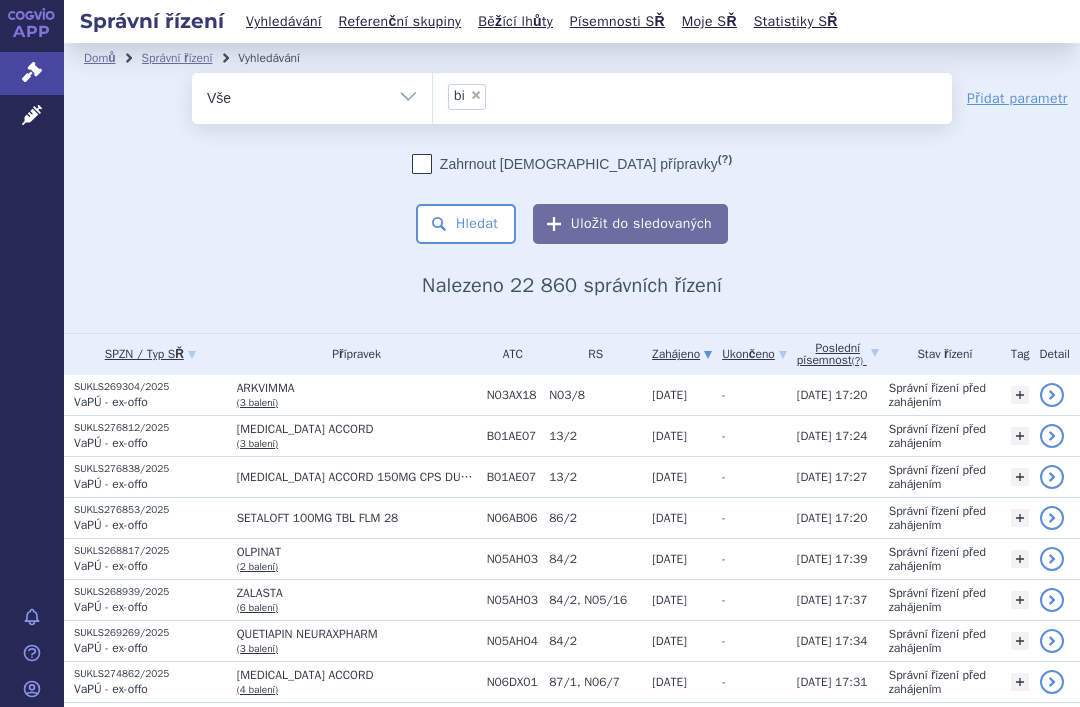 click on "× bi" at bounding box center (692, 95) 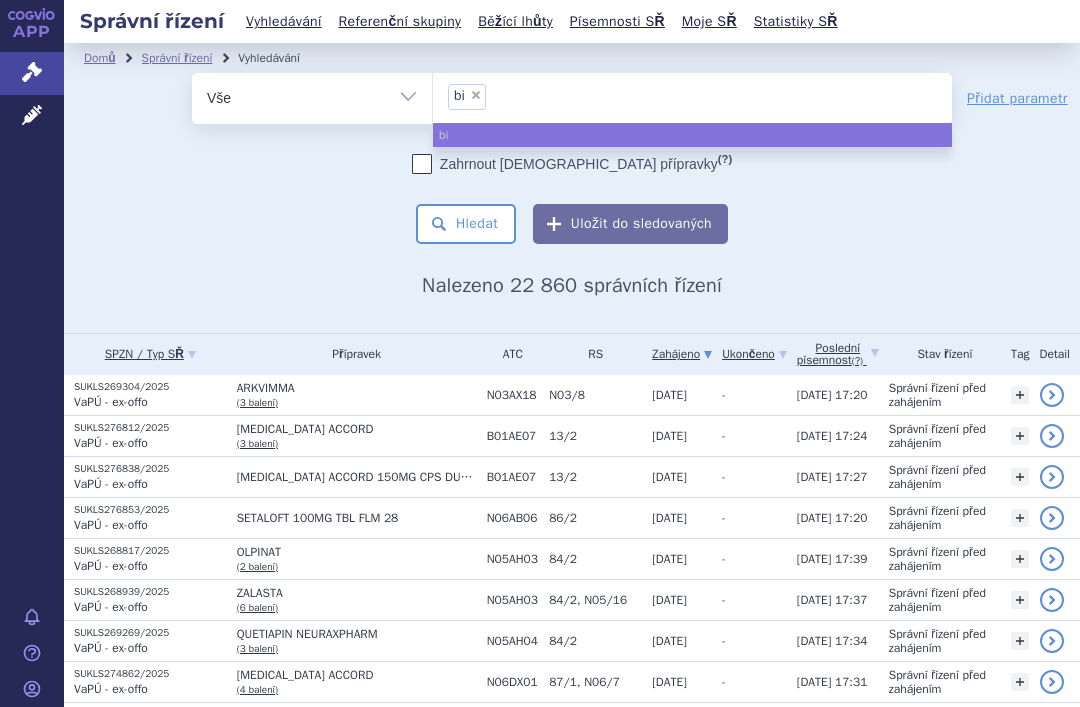click on "× bi" at bounding box center (467, 97) 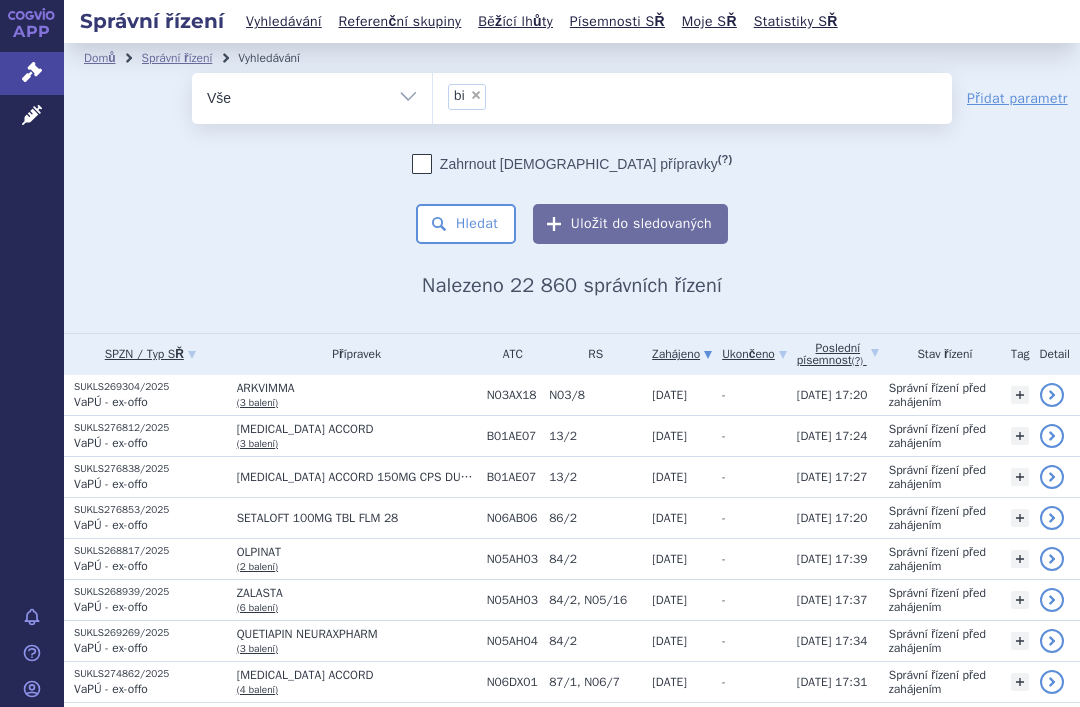 click on "×" at bounding box center [476, 95] 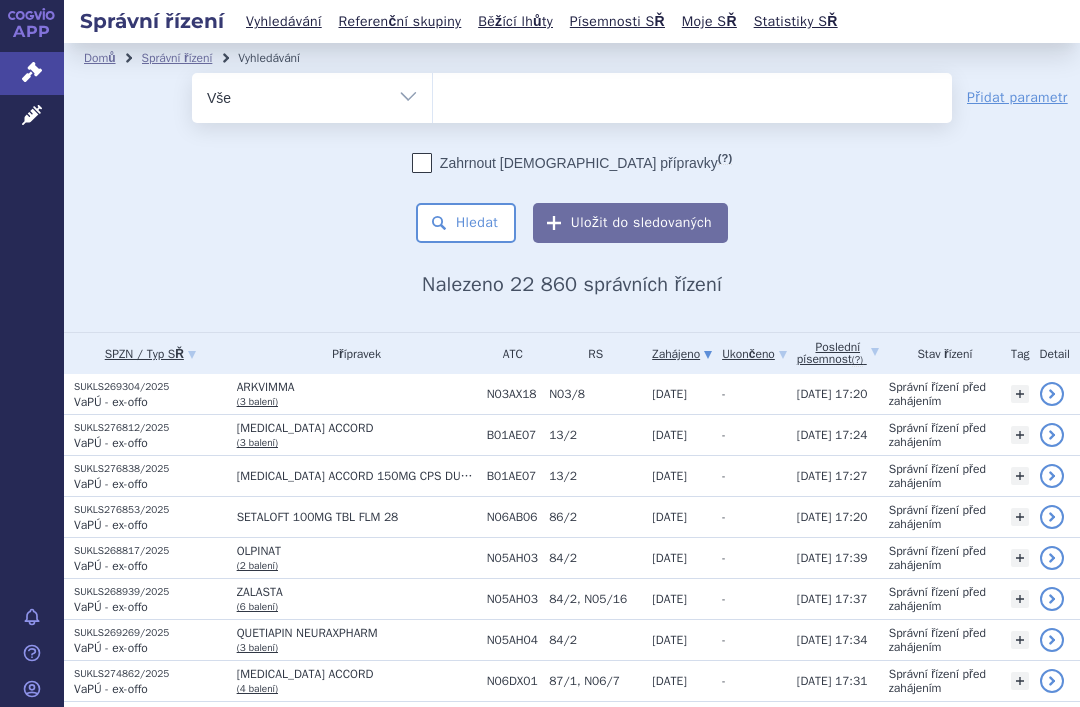 type on "b" 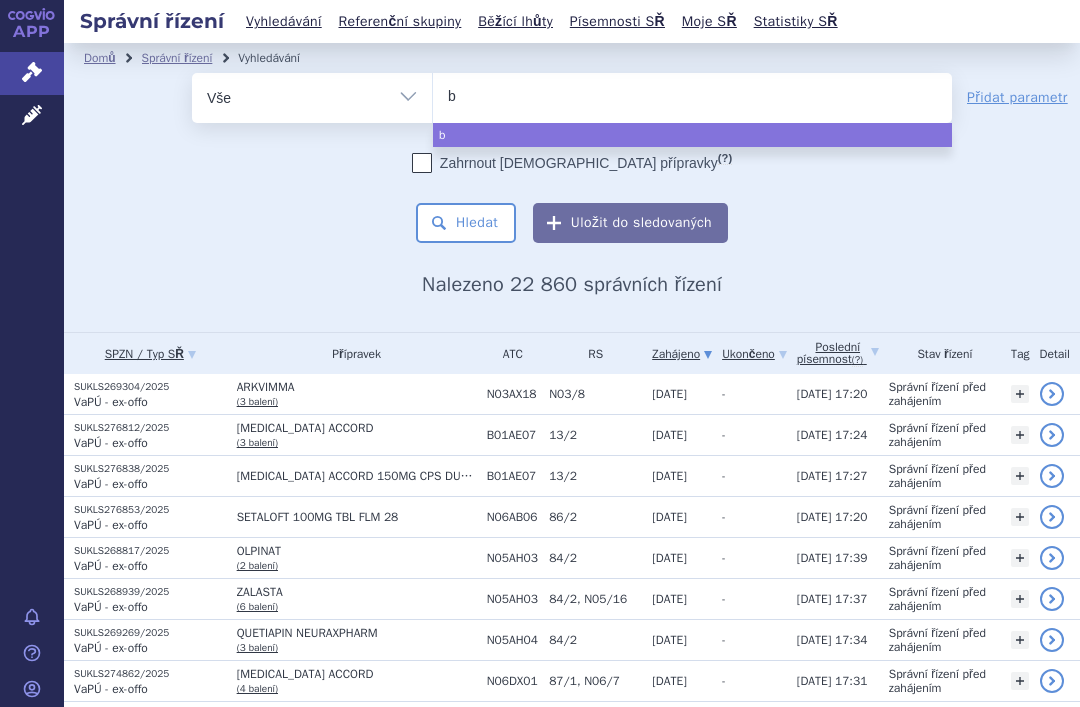 click on "Domů
Správní řízení
Vyhledávání
Vyhledávání ve správních řízeních
odstranit
Vše
b b Přidat parametr   (?)" at bounding box center (572, 185) 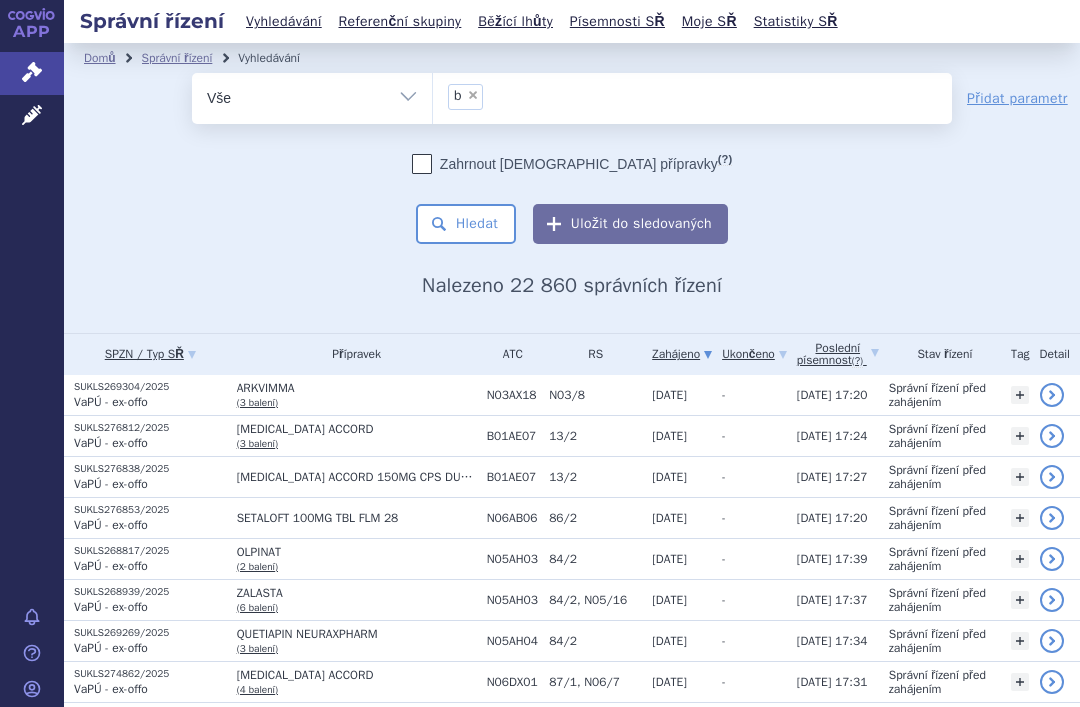 click on "×" at bounding box center [473, 95] 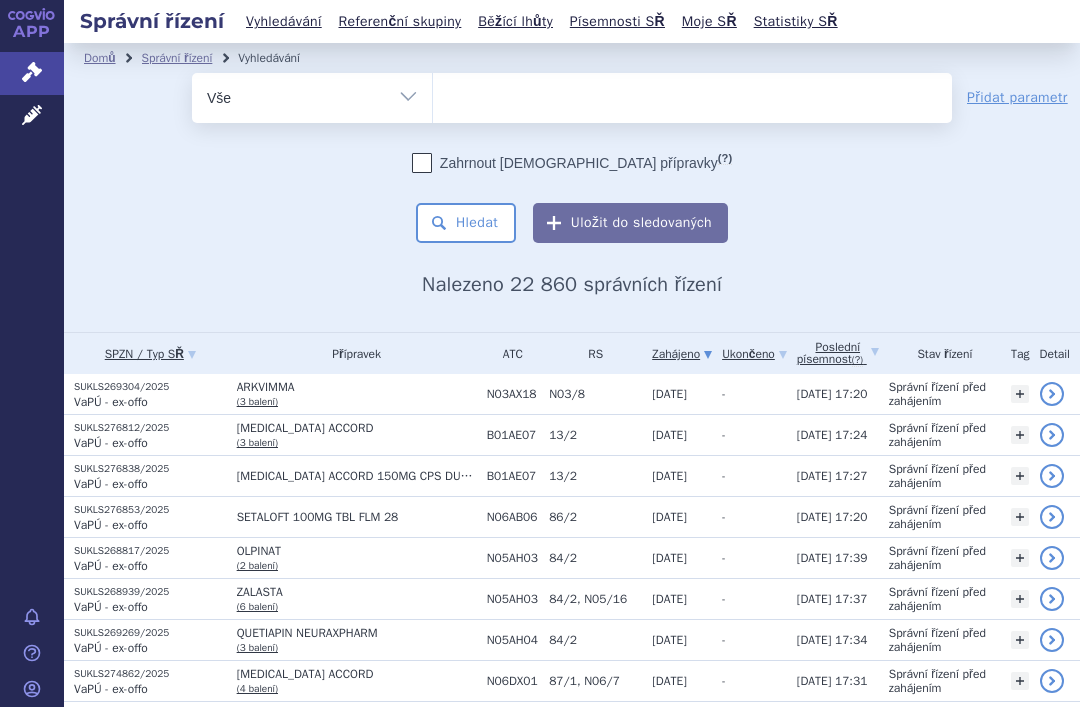 click at bounding box center (692, 94) 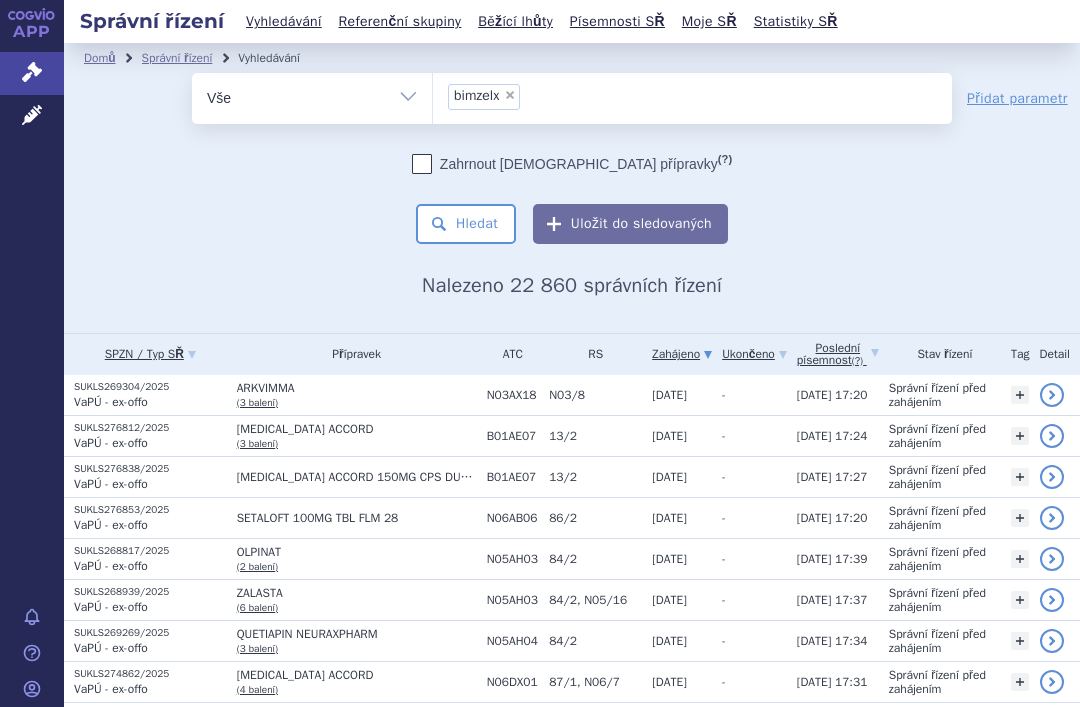 click on "Hledat" at bounding box center [466, 224] 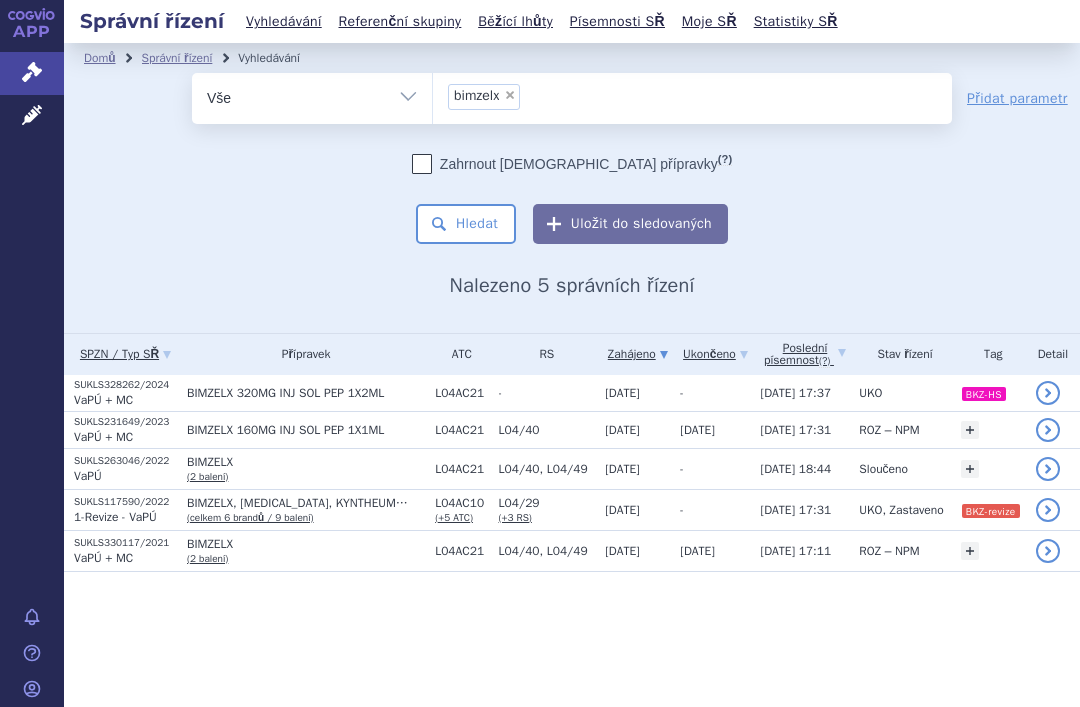 scroll, scrollTop: 0, scrollLeft: 0, axis: both 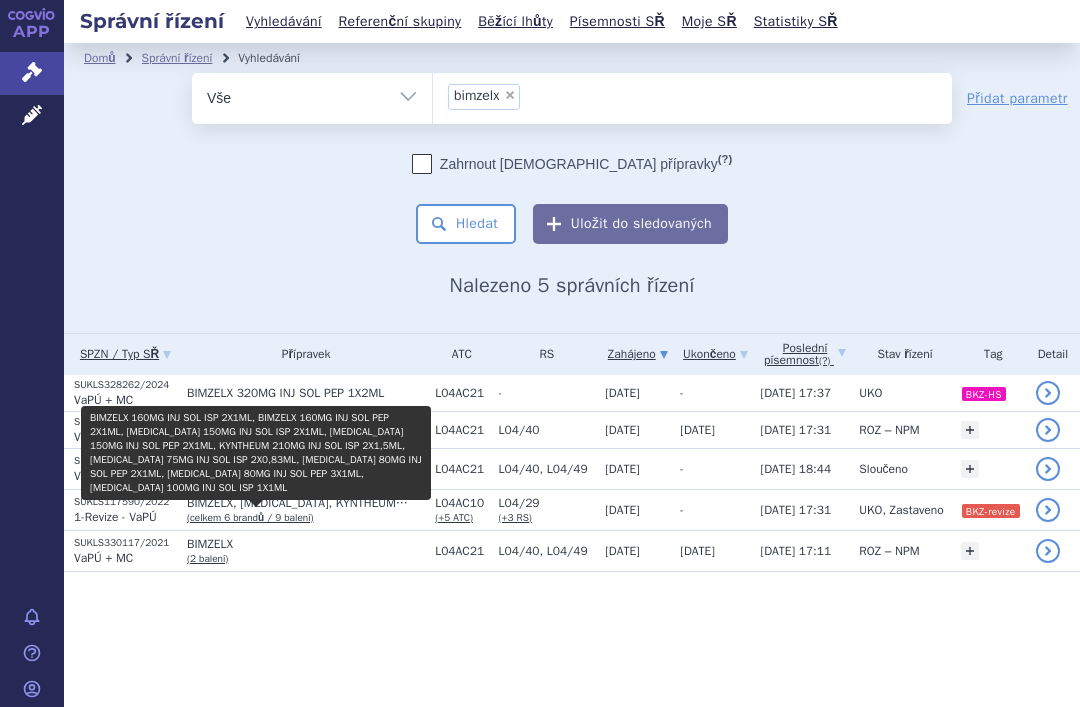 click on "(celkem 6 brandů / 9 balení)" at bounding box center [250, 517] 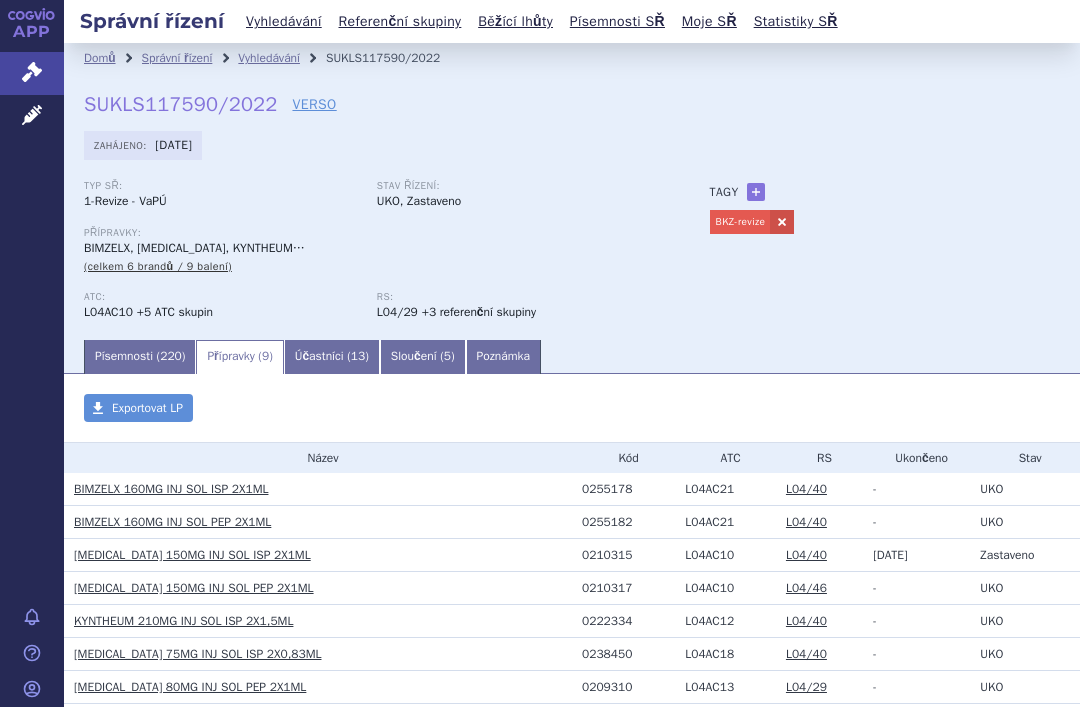 scroll, scrollTop: 0, scrollLeft: 0, axis: both 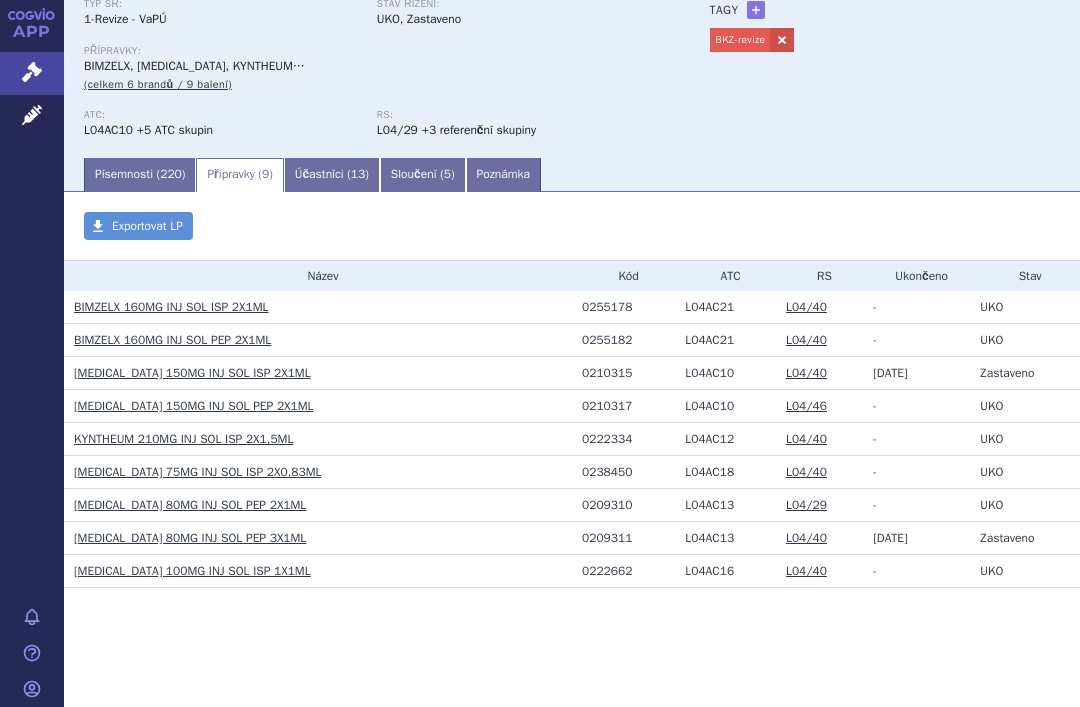 click on "Písemnosti ( 220 )" at bounding box center (140, 175) 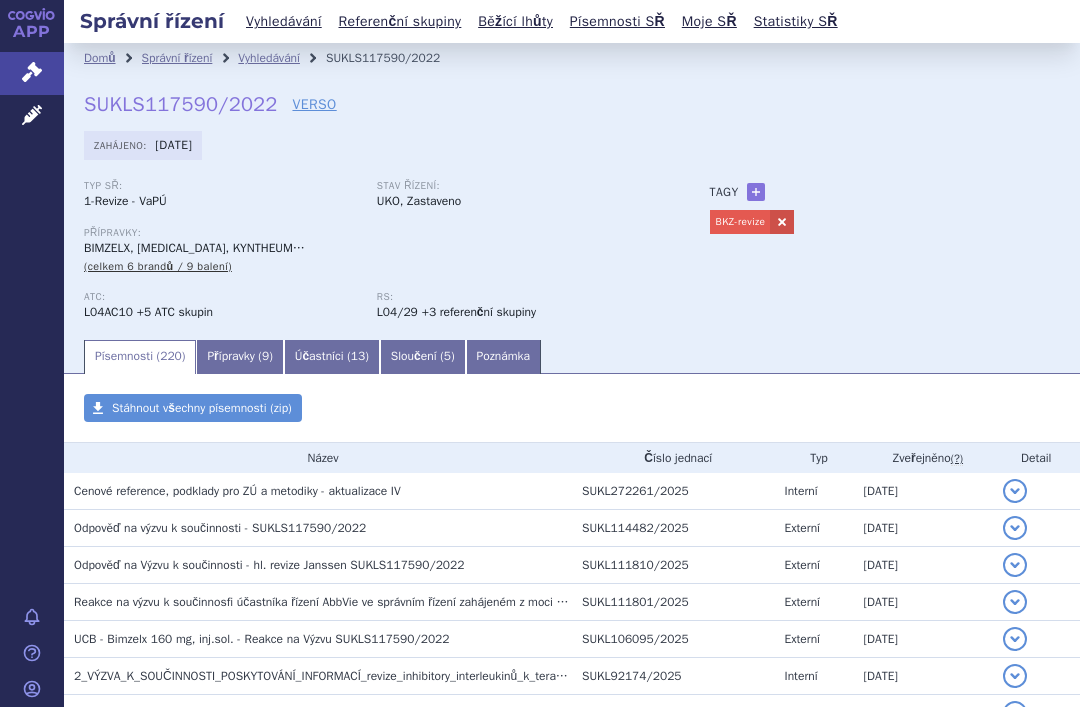 scroll, scrollTop: 0, scrollLeft: 0, axis: both 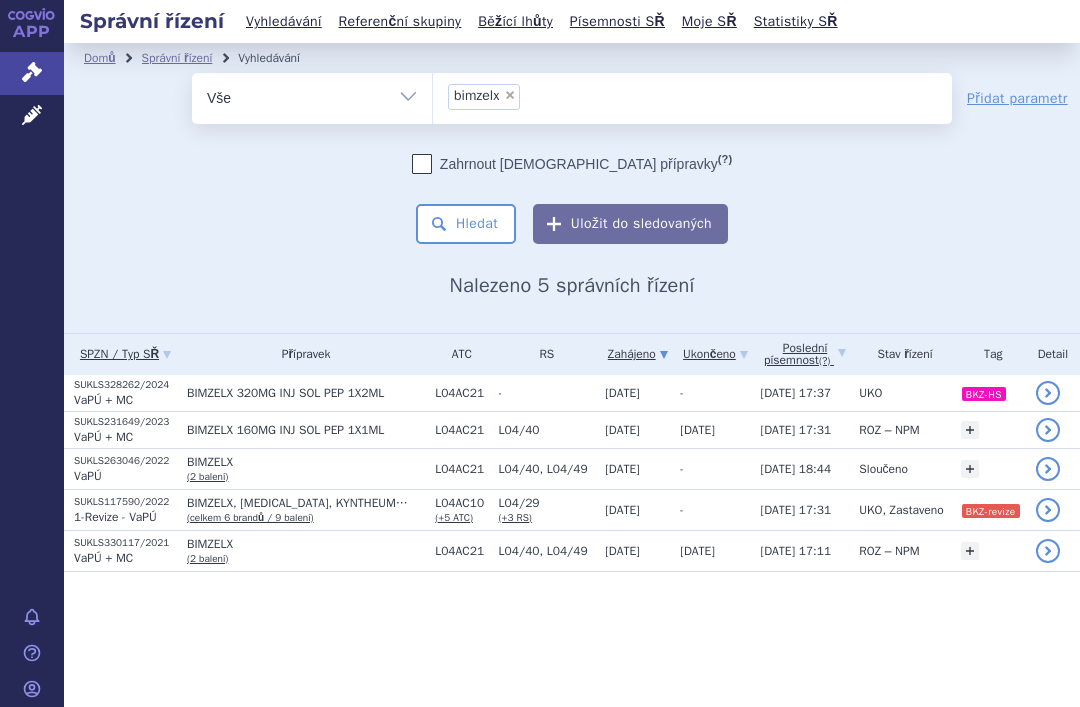click on "× bimzelx" at bounding box center [484, 97] 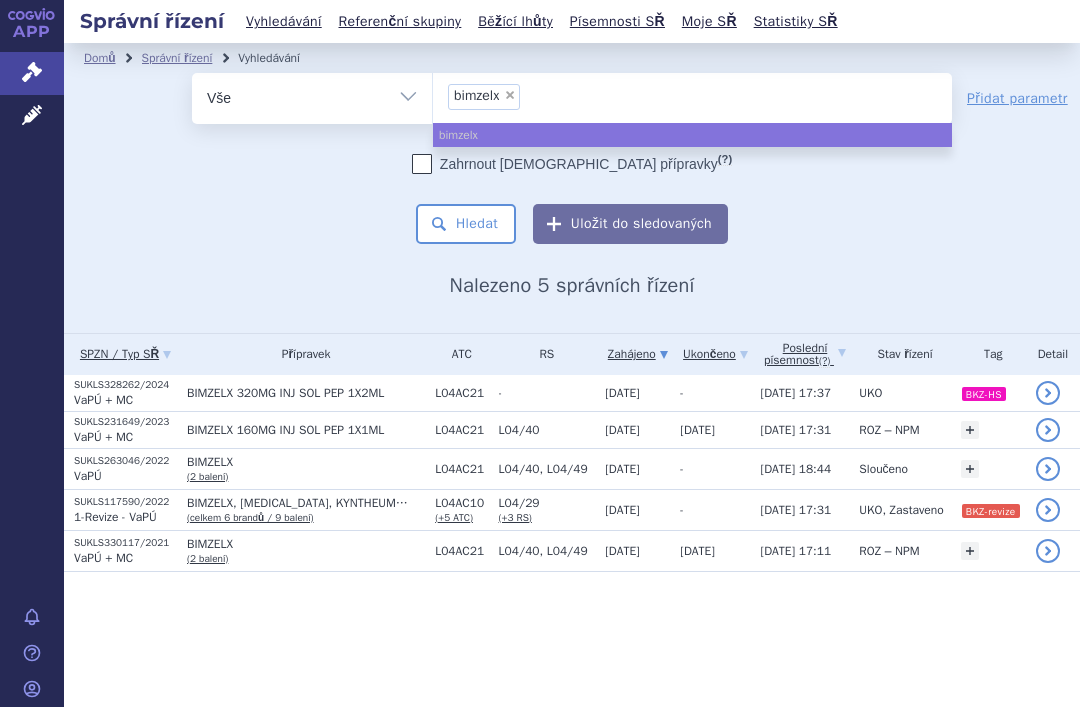 click on "×" at bounding box center (510, 95) 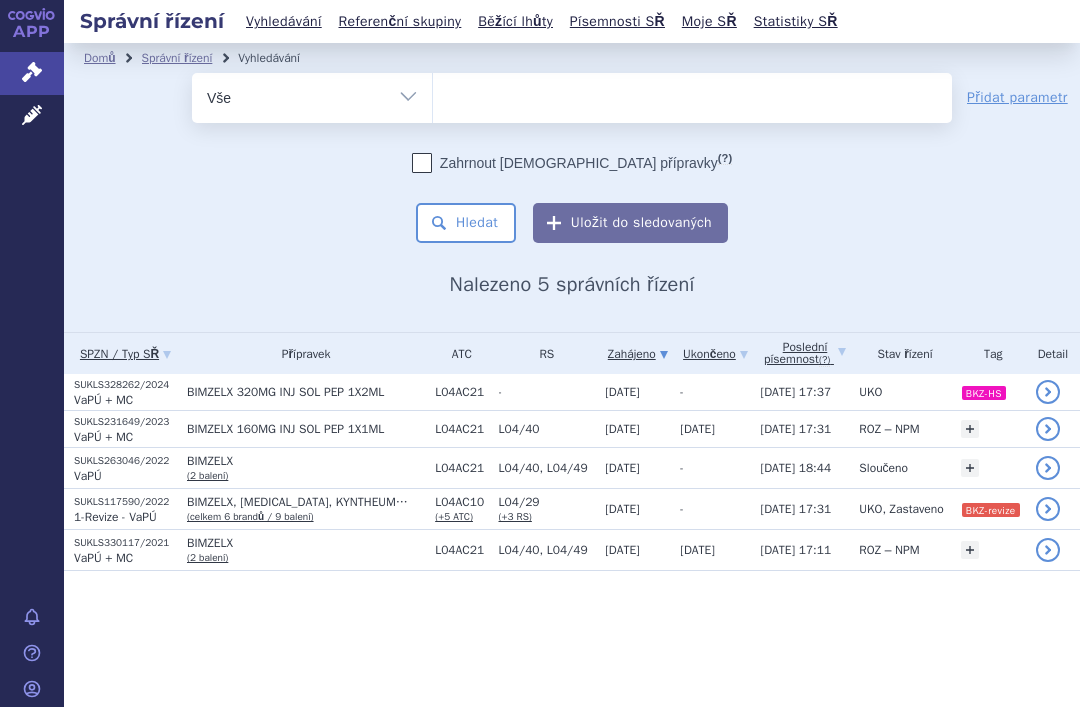 type 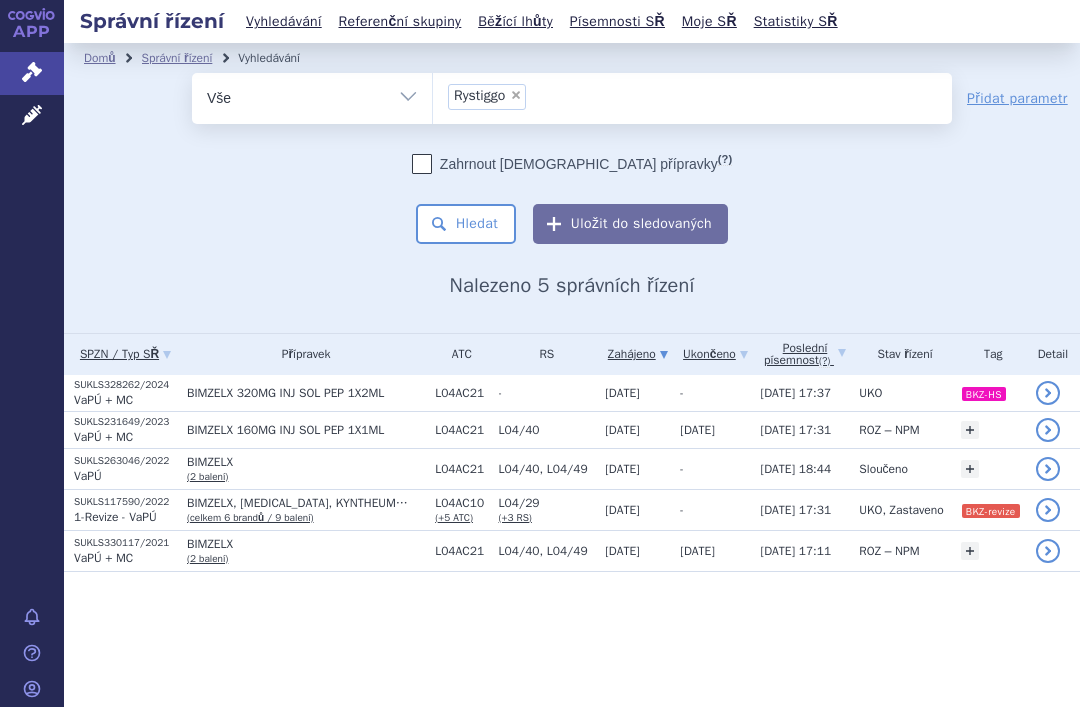 click on "Hledat" at bounding box center [466, 224] 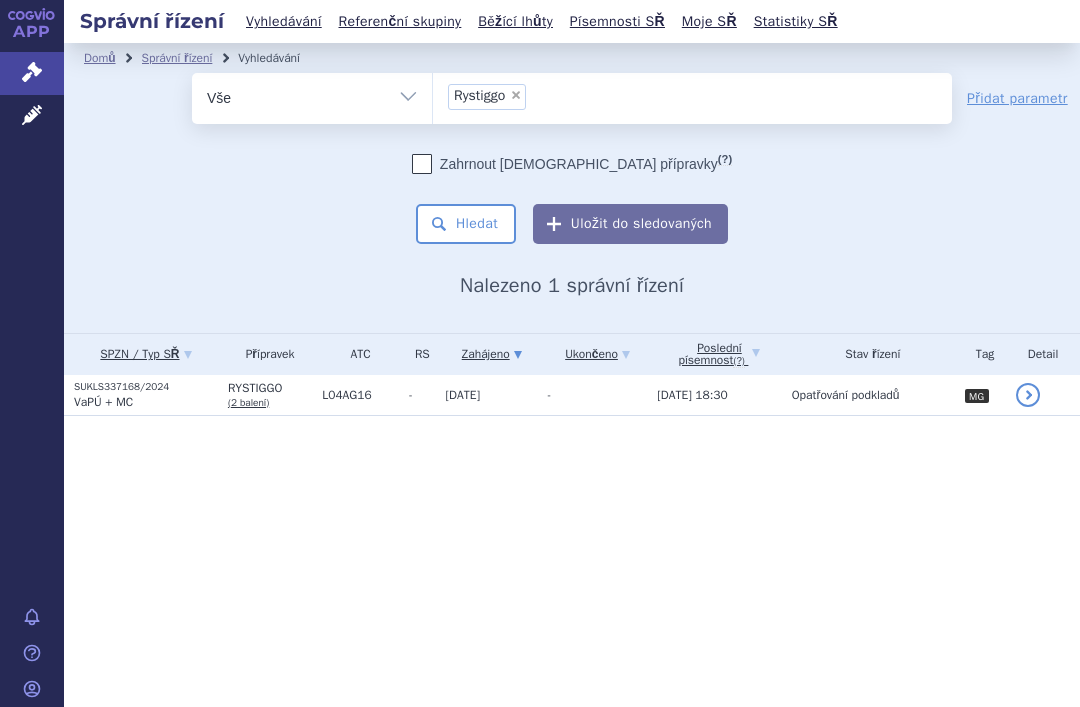 scroll, scrollTop: 0, scrollLeft: 0, axis: both 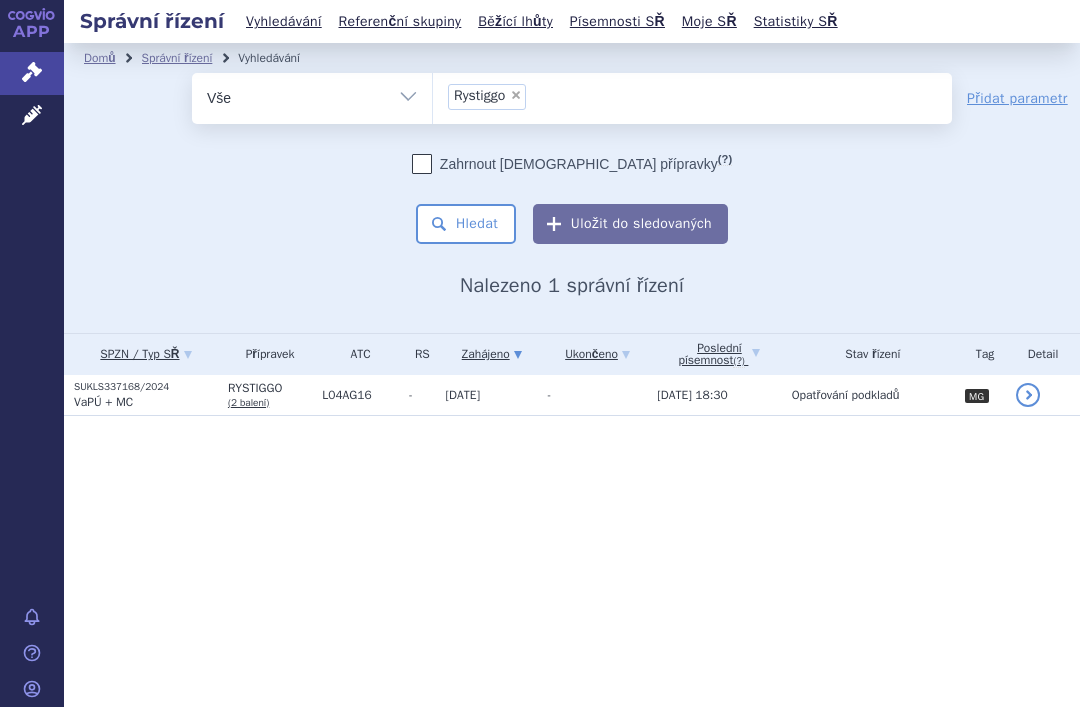 click on "×" at bounding box center (516, 95) 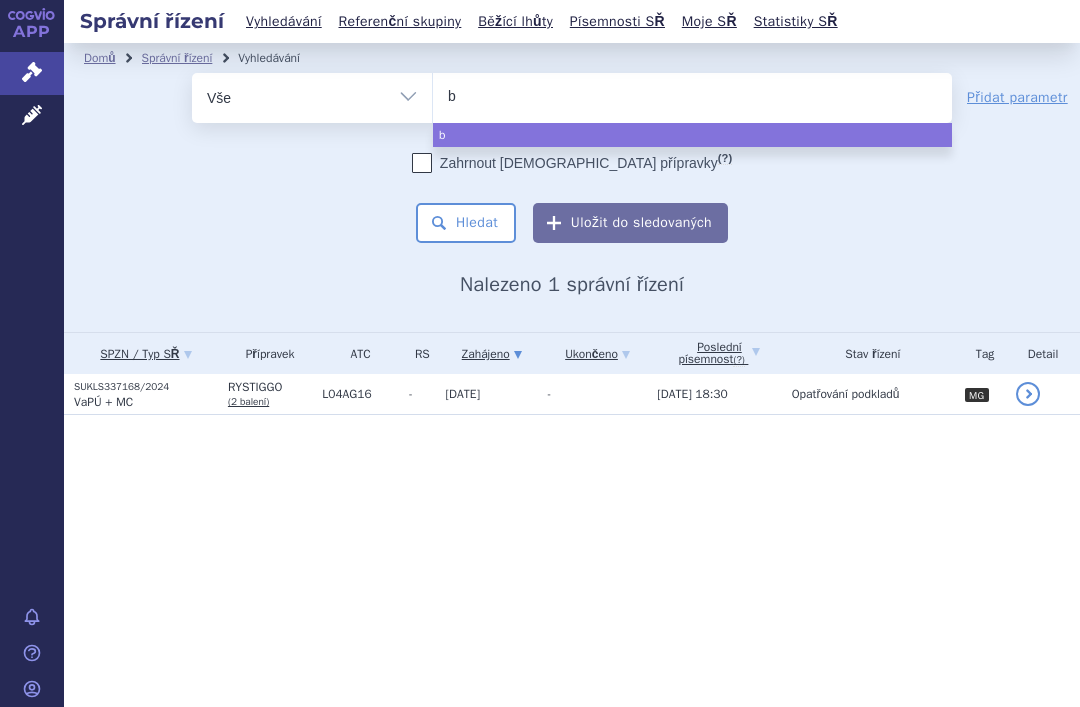type on "bi" 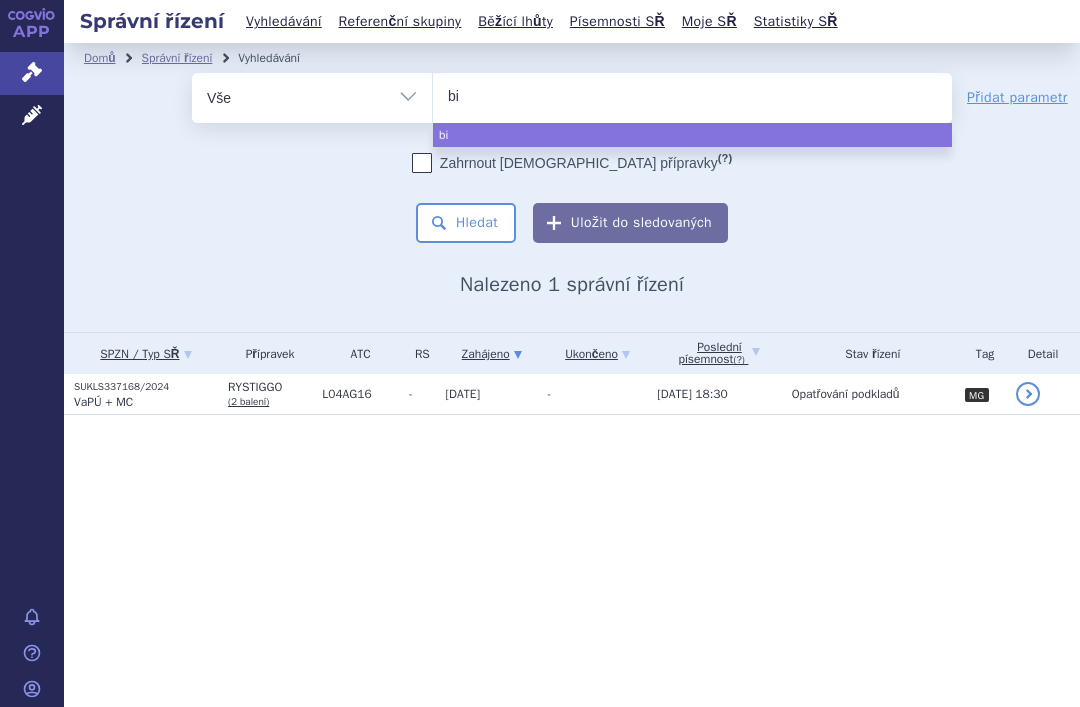 click on "bi" at bounding box center [464, 95] 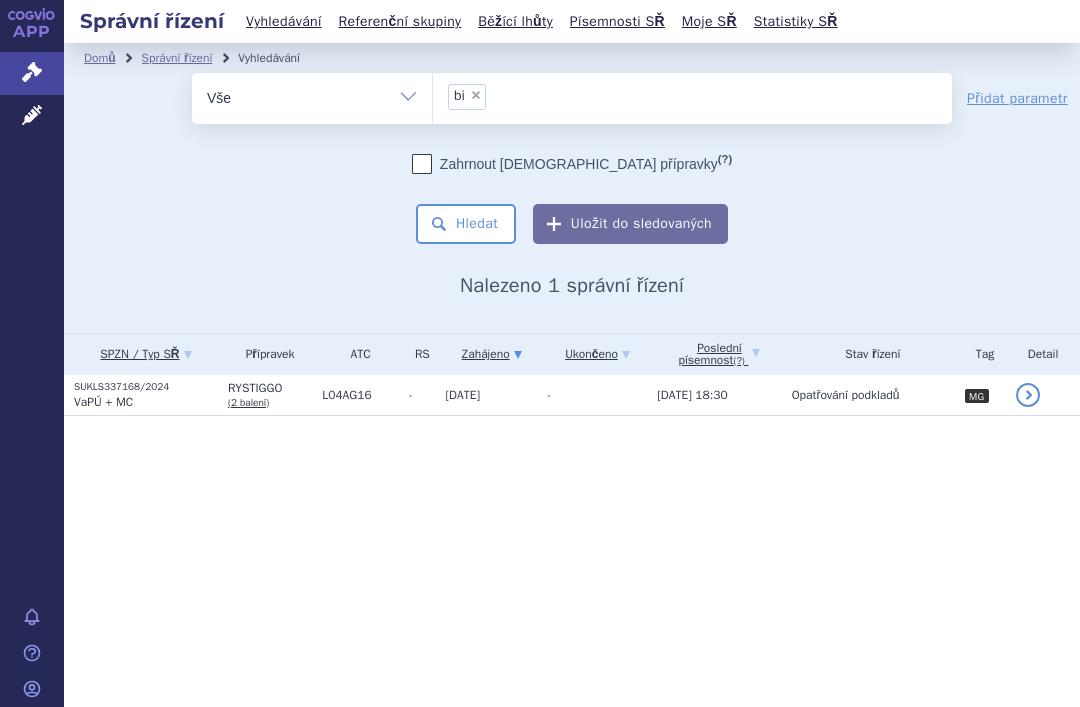 click on "×" at bounding box center (476, 95) 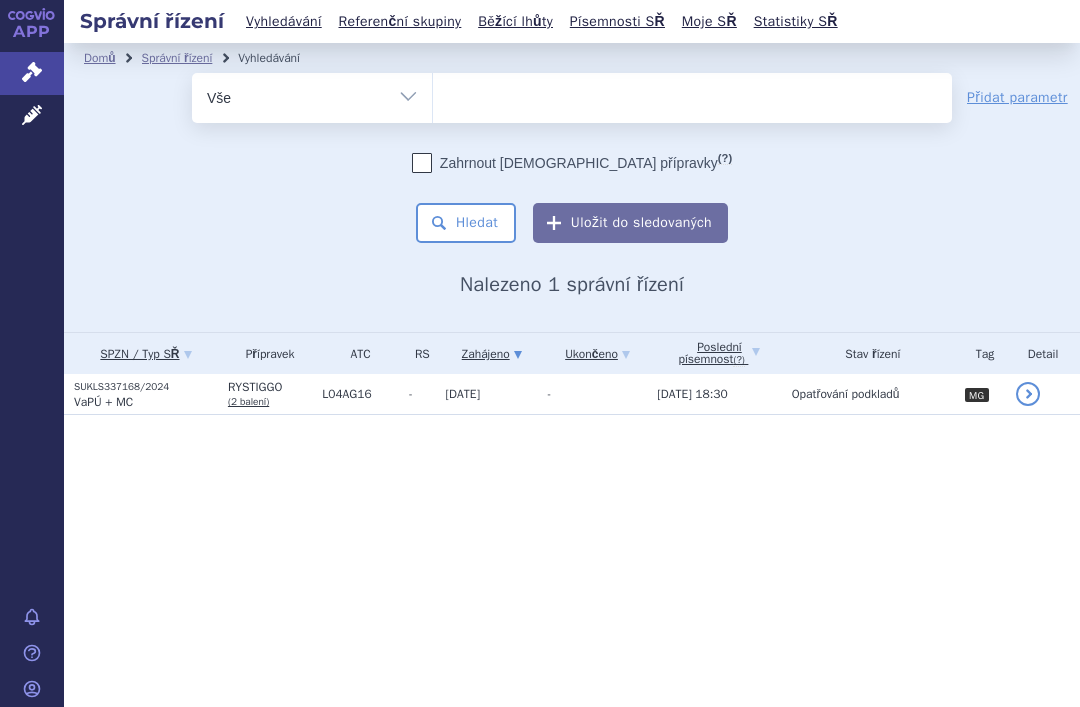 click at bounding box center [692, 94] 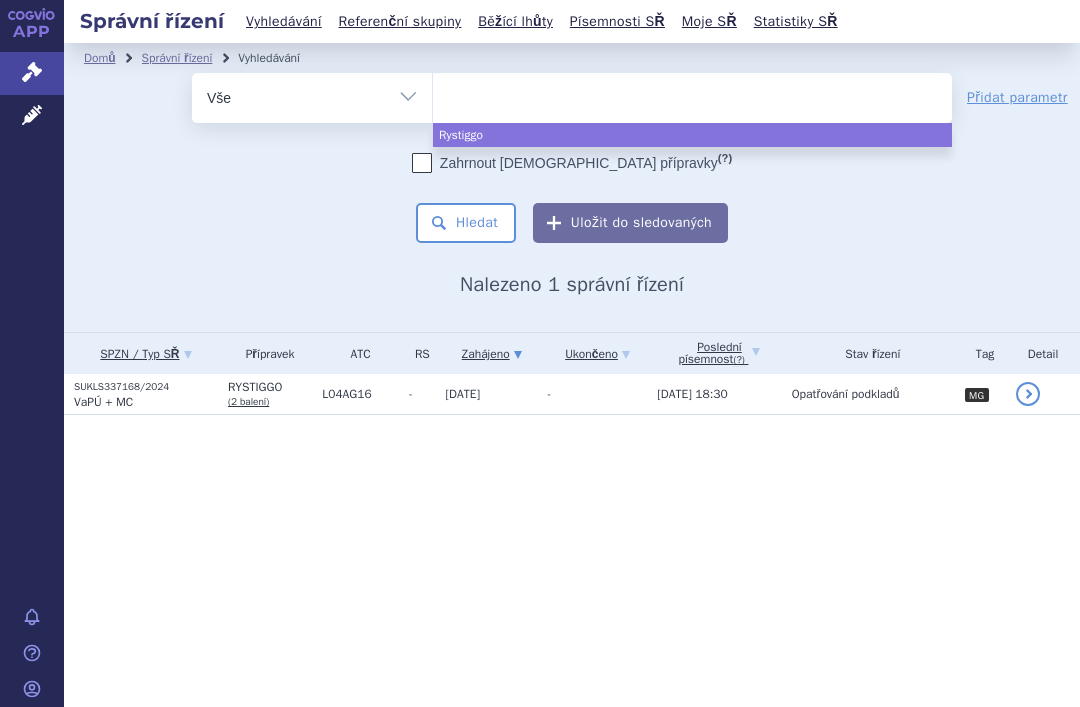 type 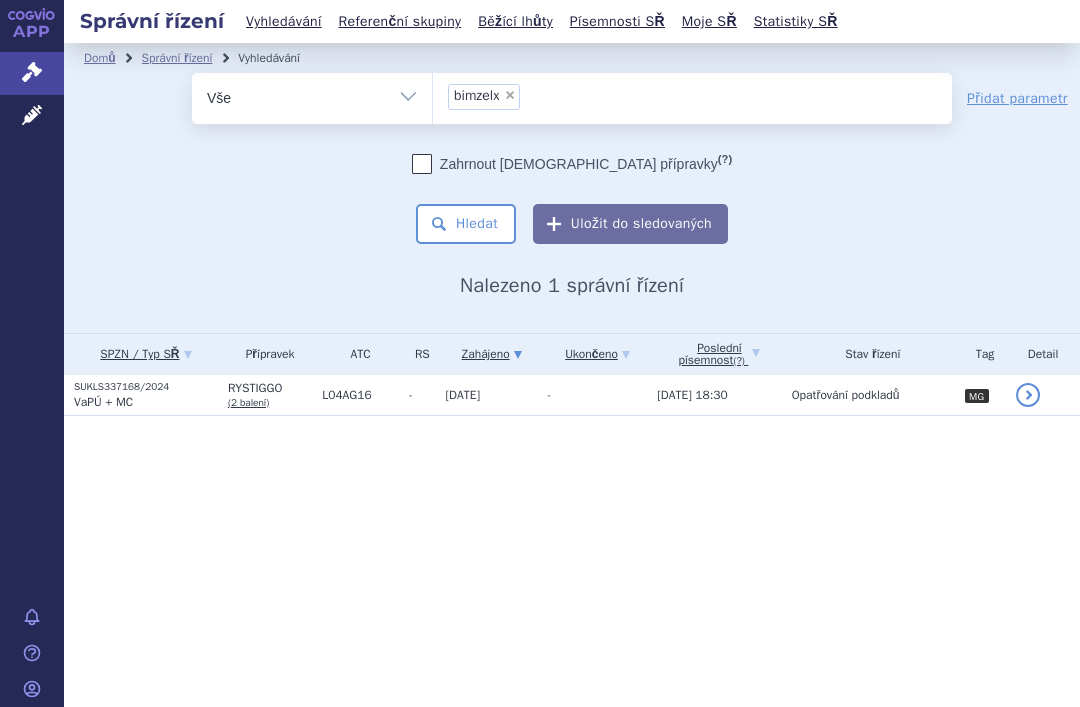 click on "Hledat" at bounding box center (466, 224) 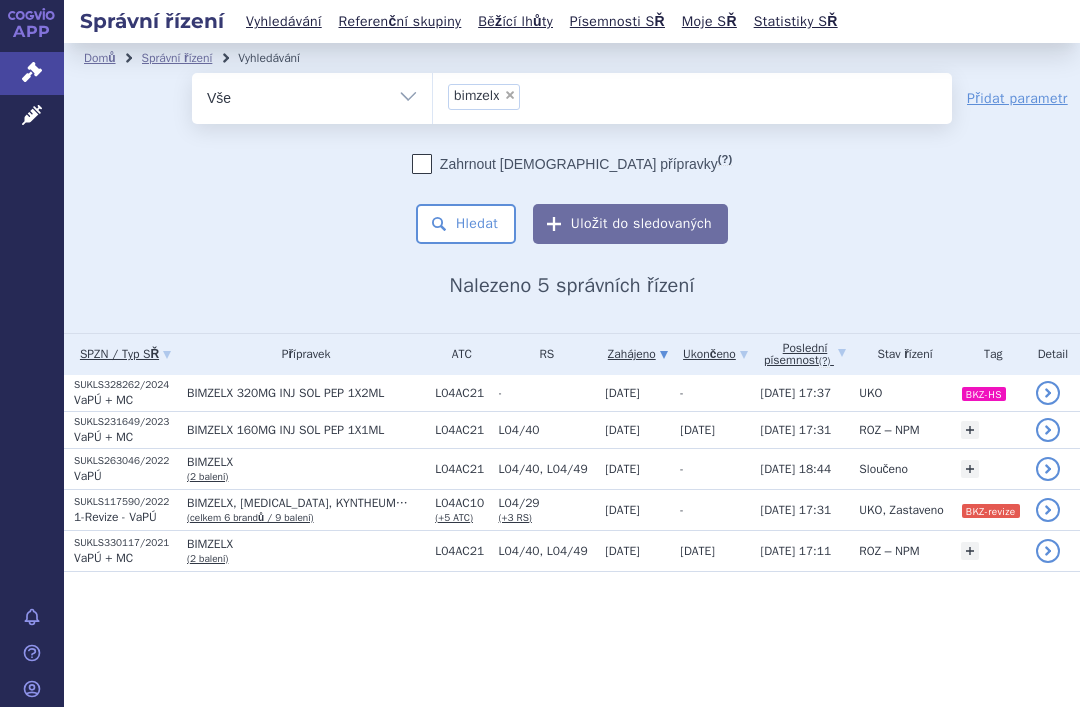 scroll, scrollTop: 0, scrollLeft: 0, axis: both 